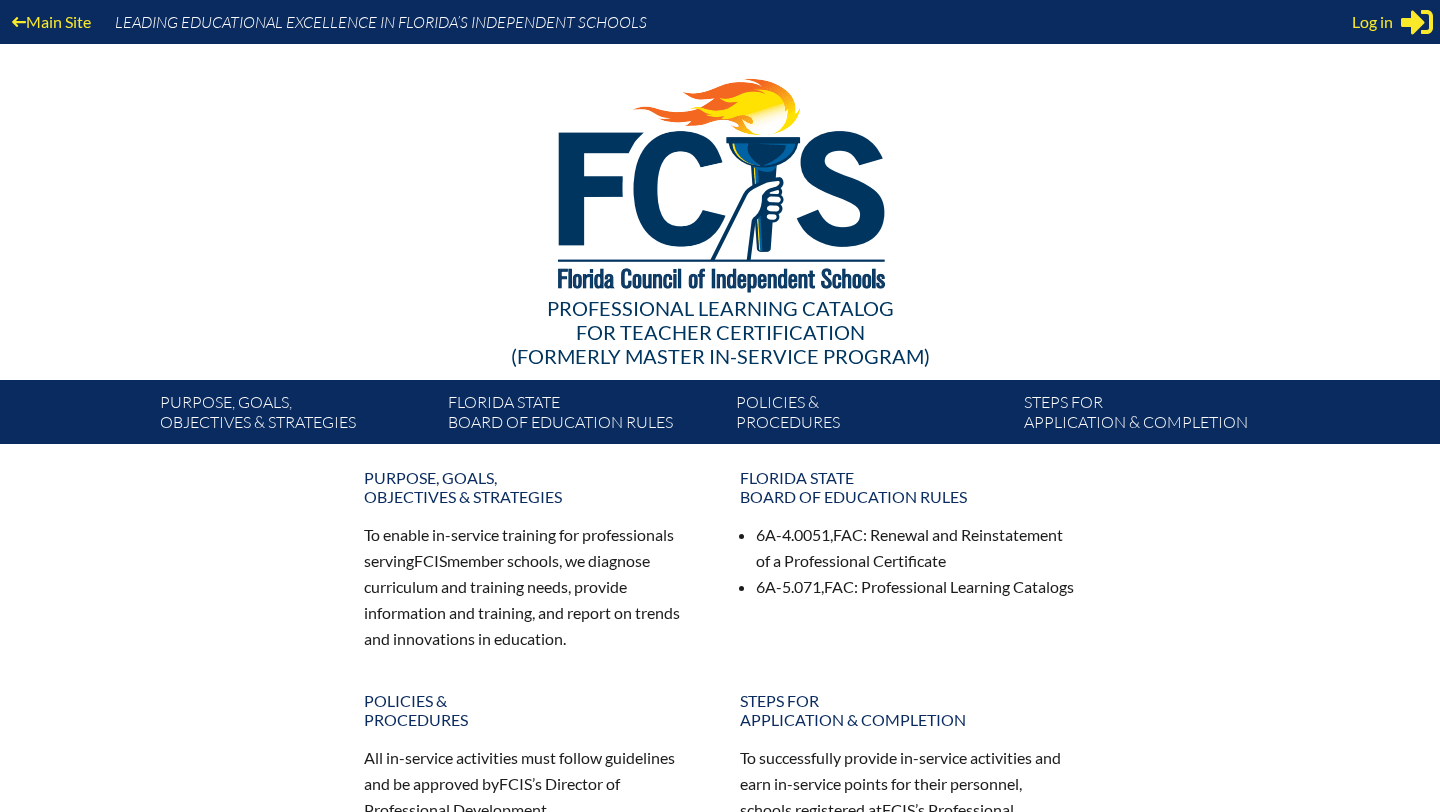scroll, scrollTop: 0, scrollLeft: 0, axis: both 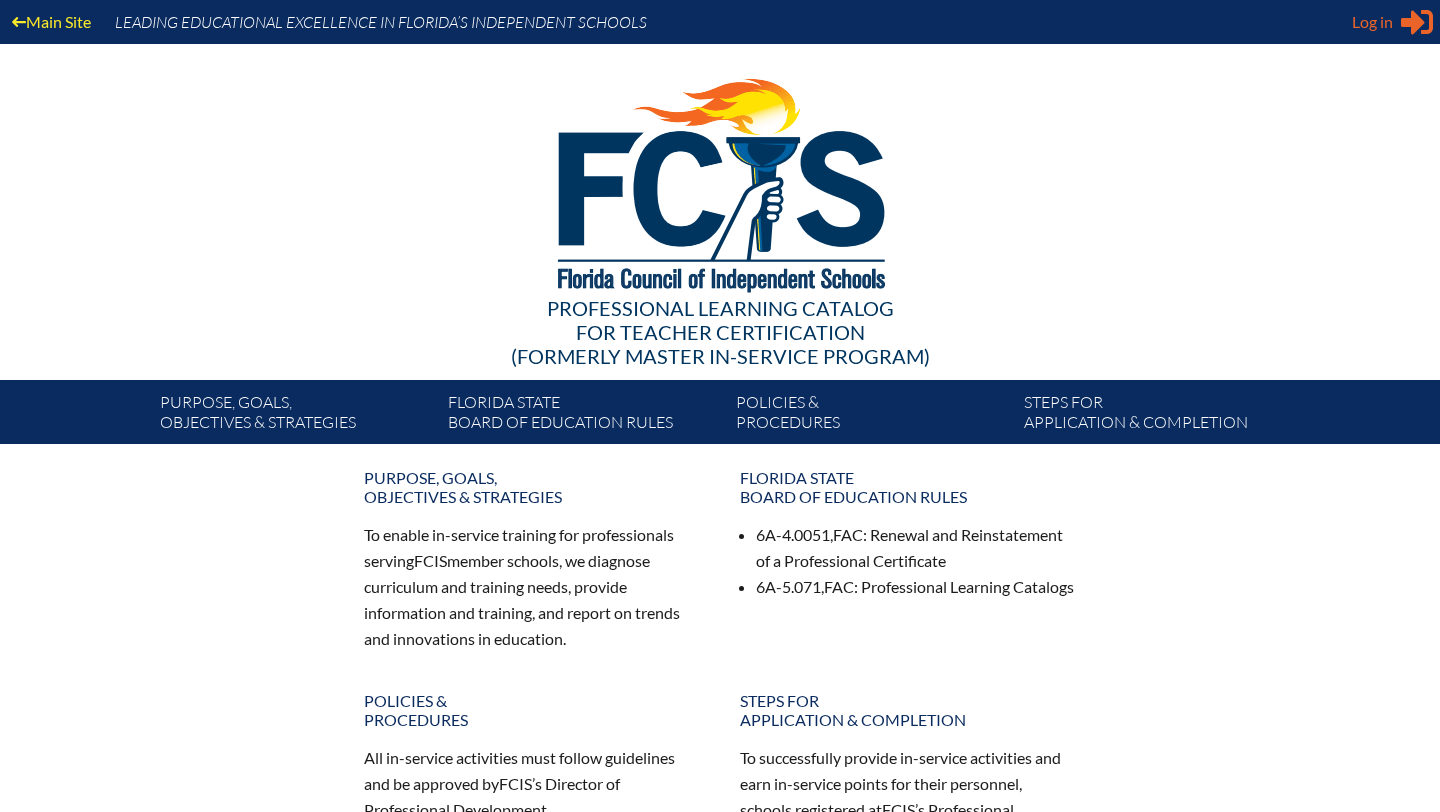 click on "Log in" at bounding box center [1372, 22] 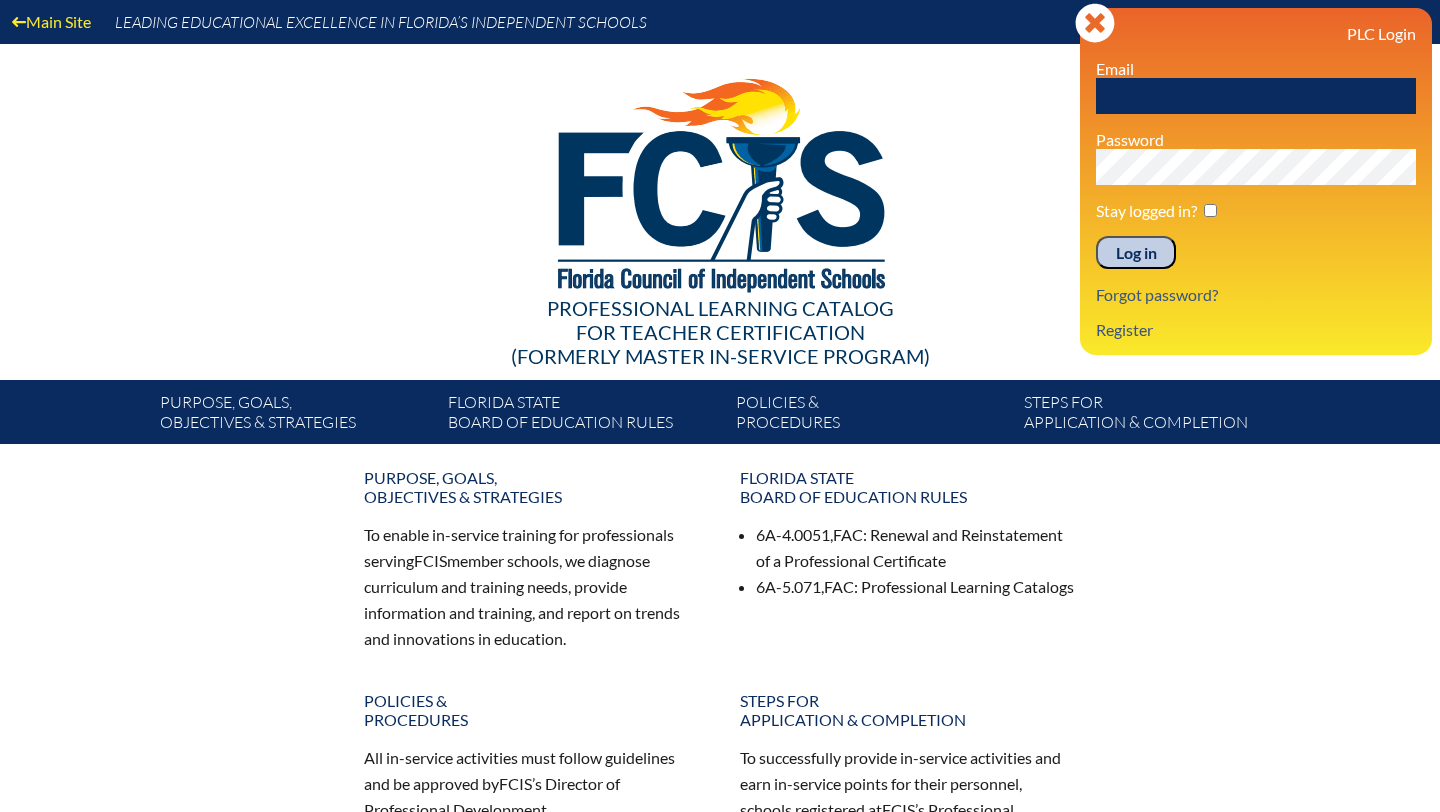 click at bounding box center [1256, 96] 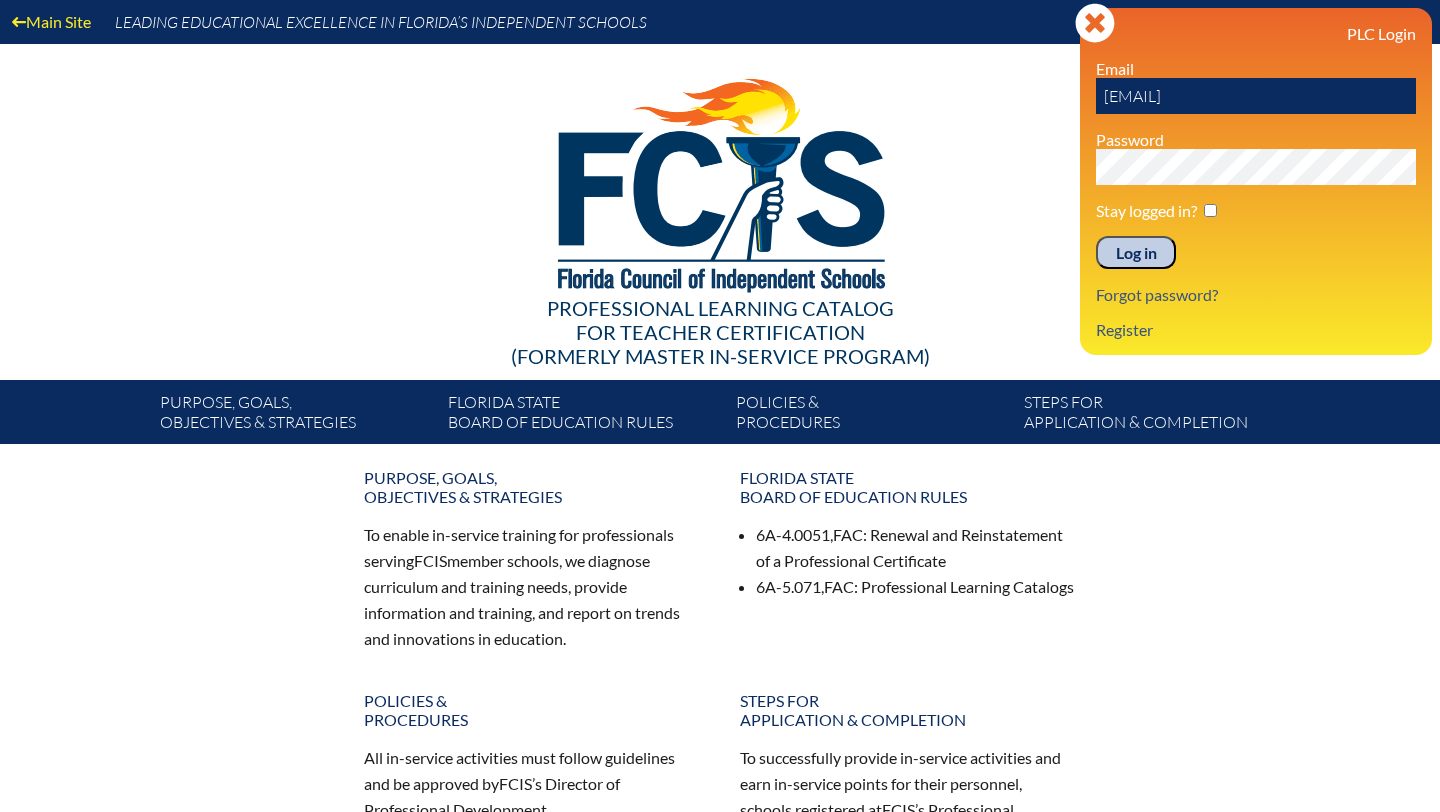 click on "Log in" at bounding box center (1136, 253) 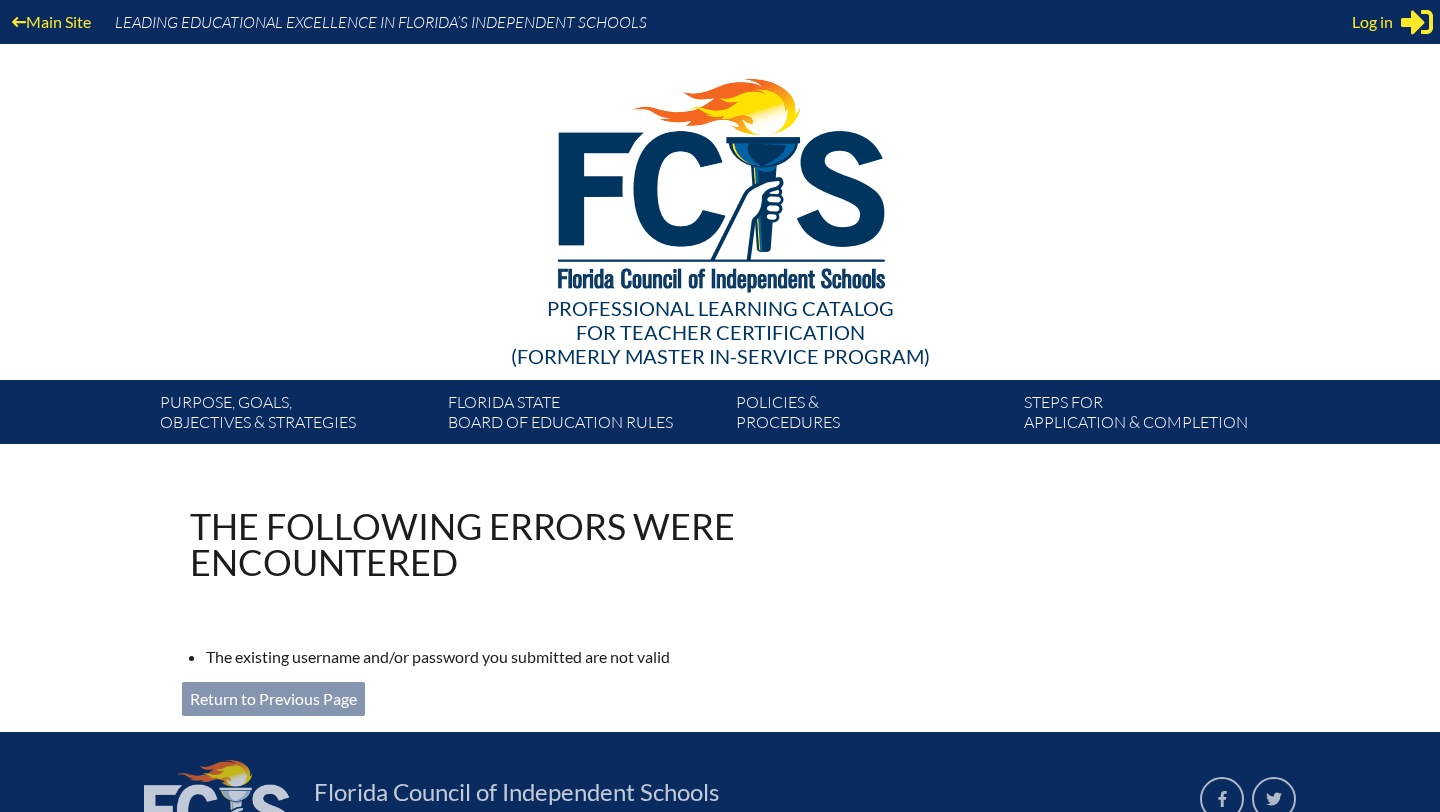 scroll, scrollTop: 0, scrollLeft: 0, axis: both 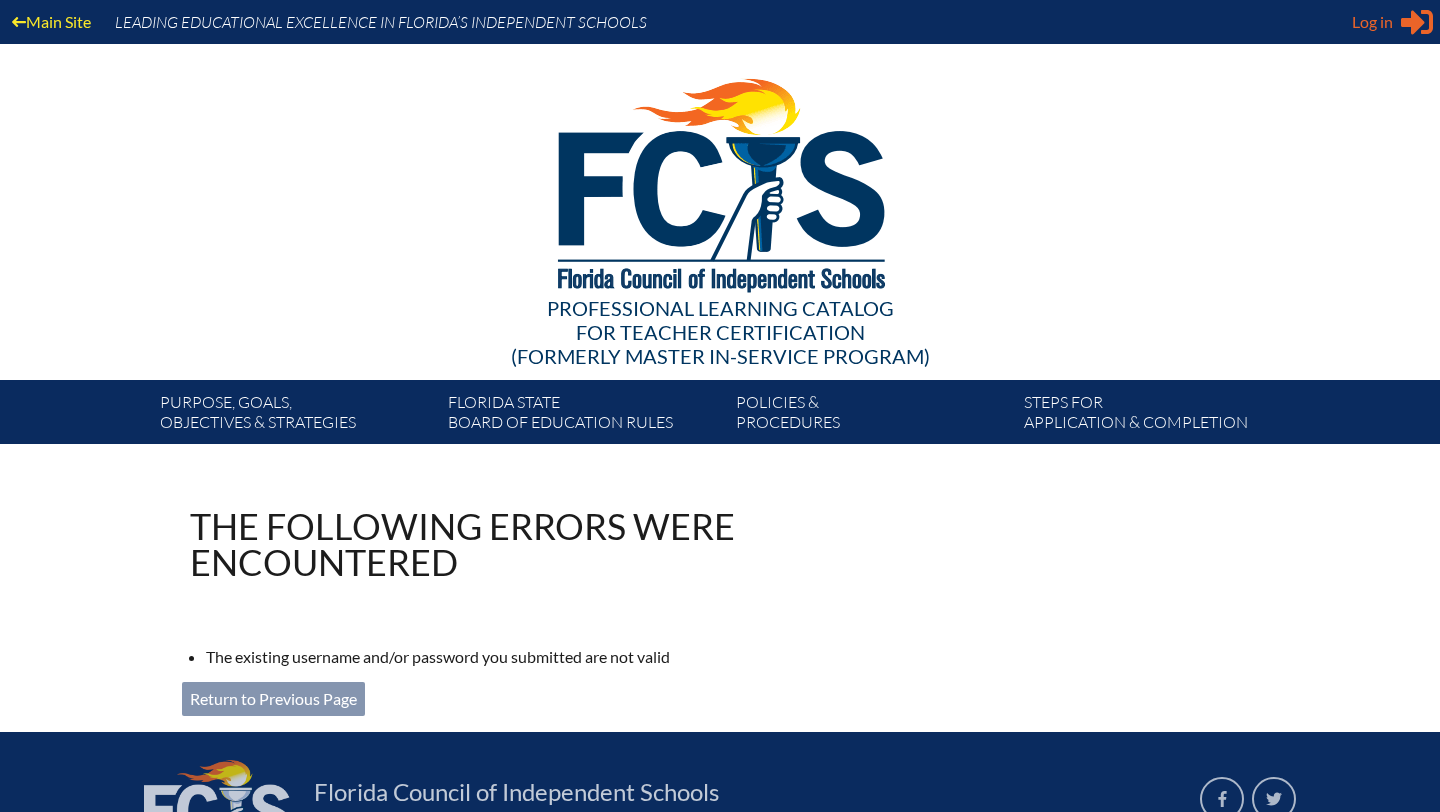 click on "Log in" at bounding box center [1372, 22] 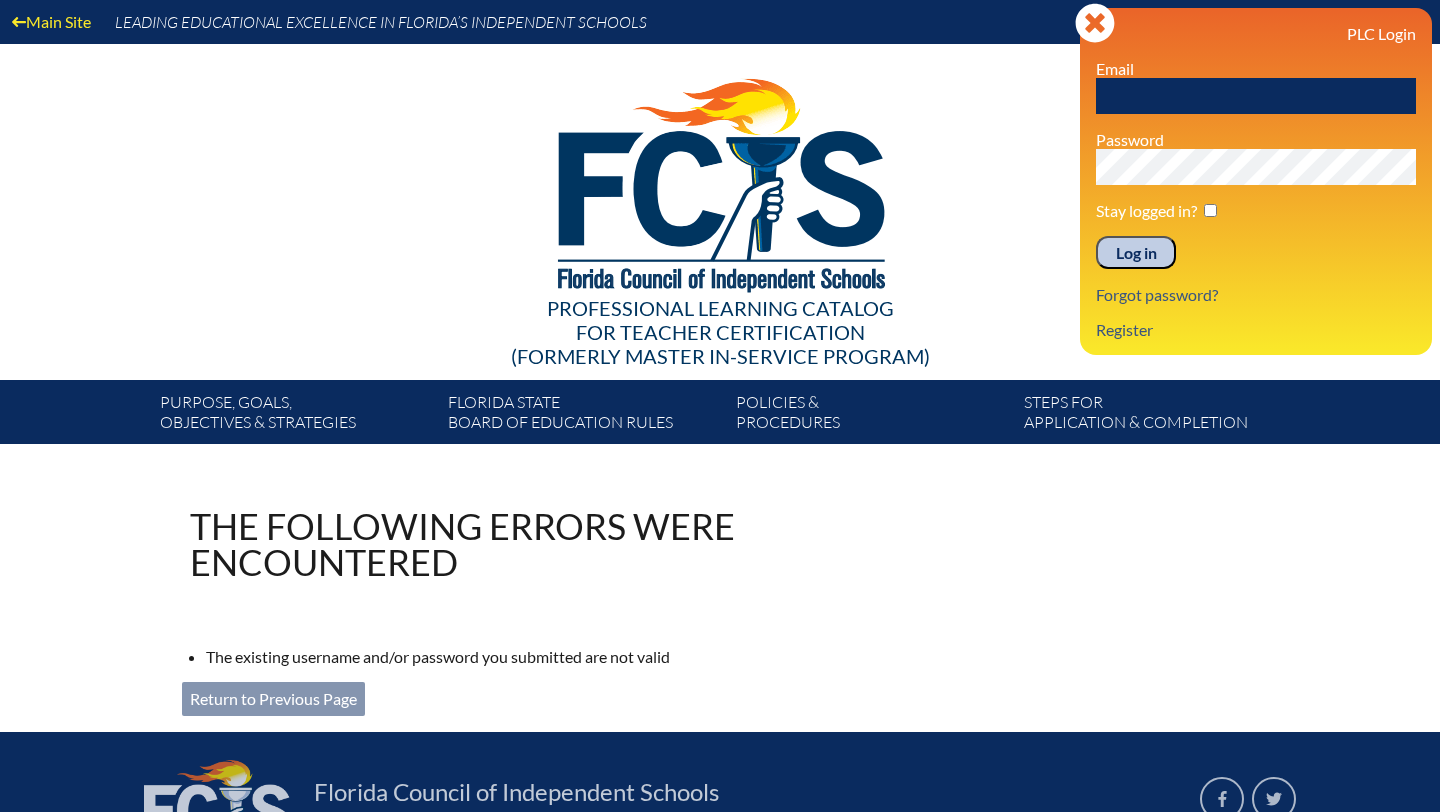 click at bounding box center [1256, 96] 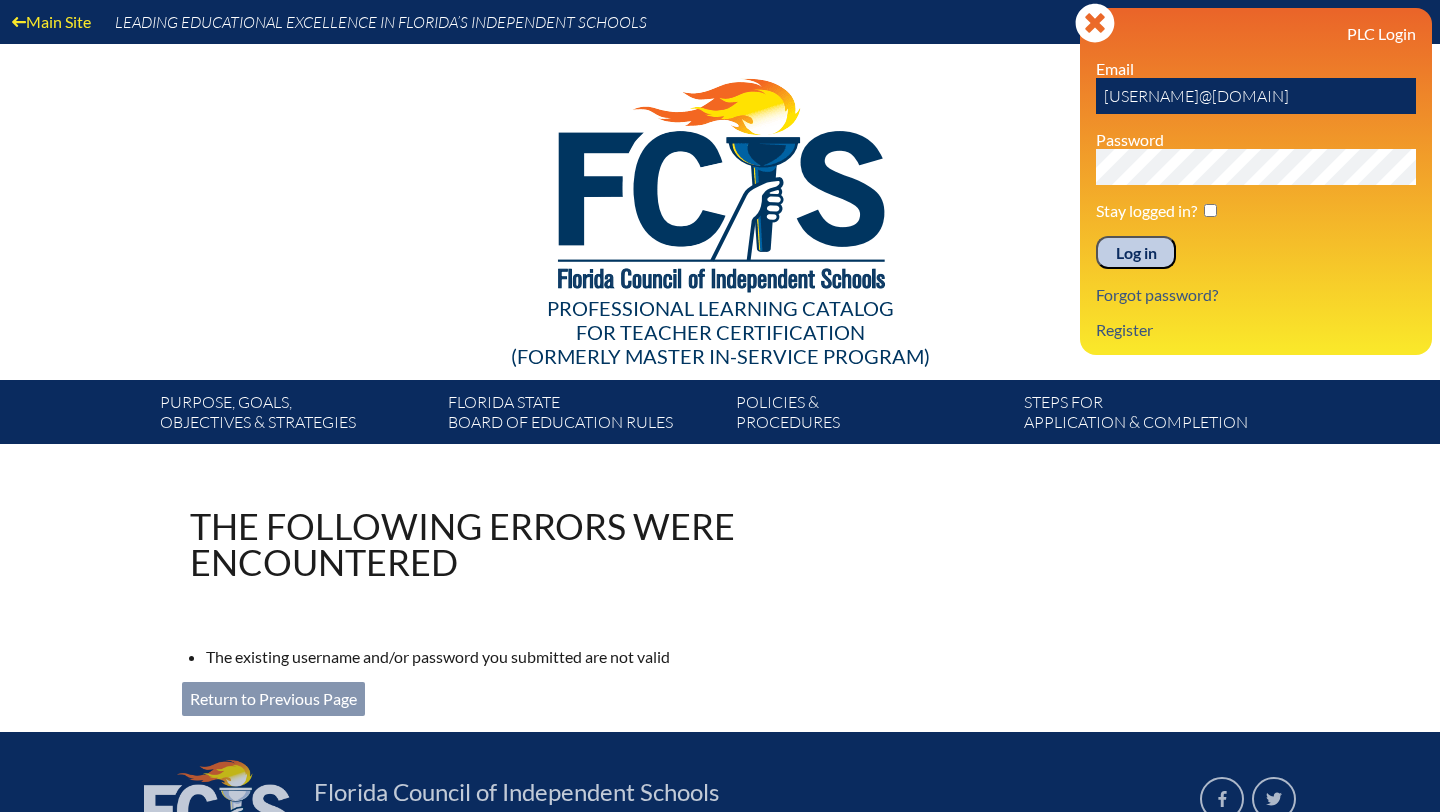 click on "Log in" at bounding box center [1136, 253] 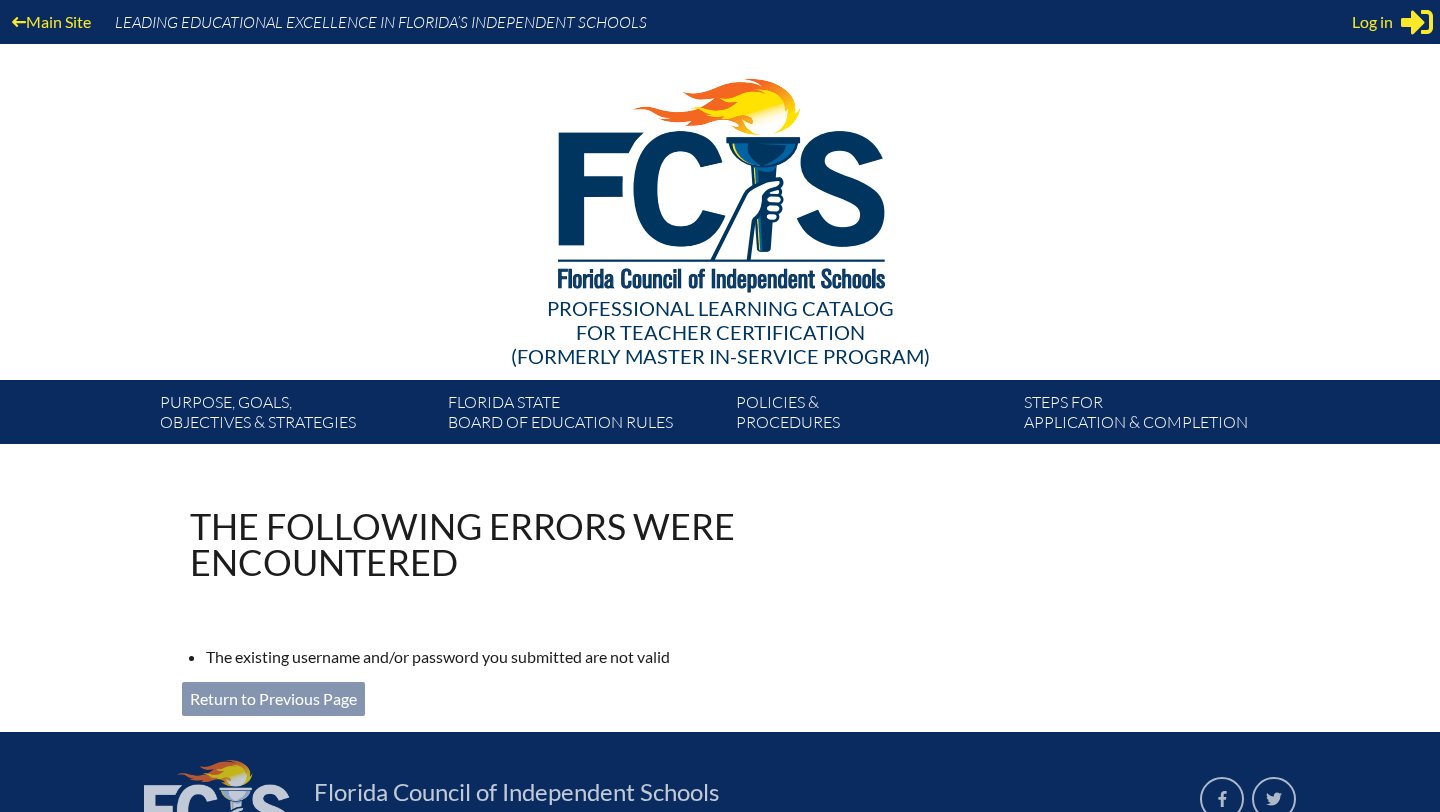 scroll, scrollTop: 0, scrollLeft: 0, axis: both 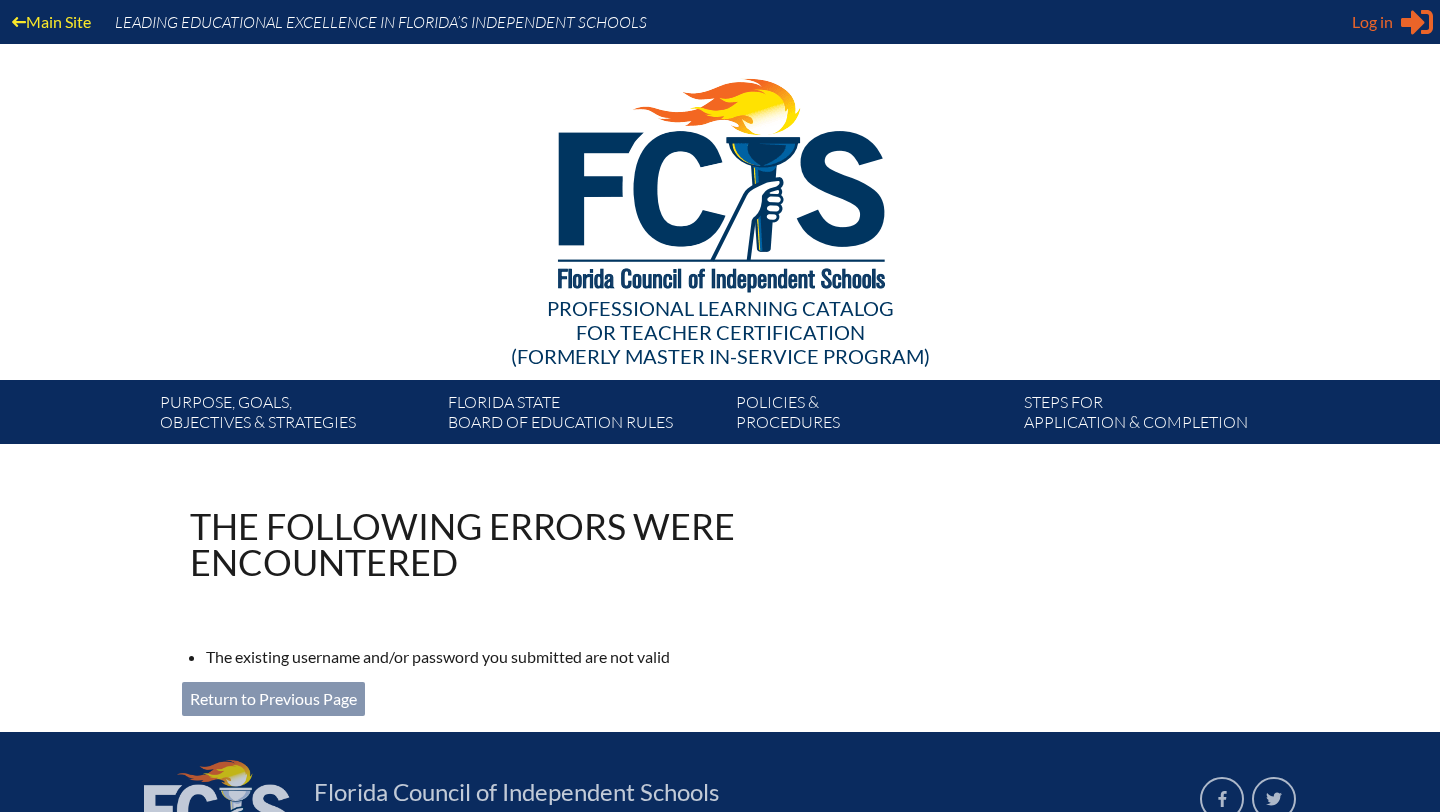 click on "Log in" at bounding box center (1372, 22) 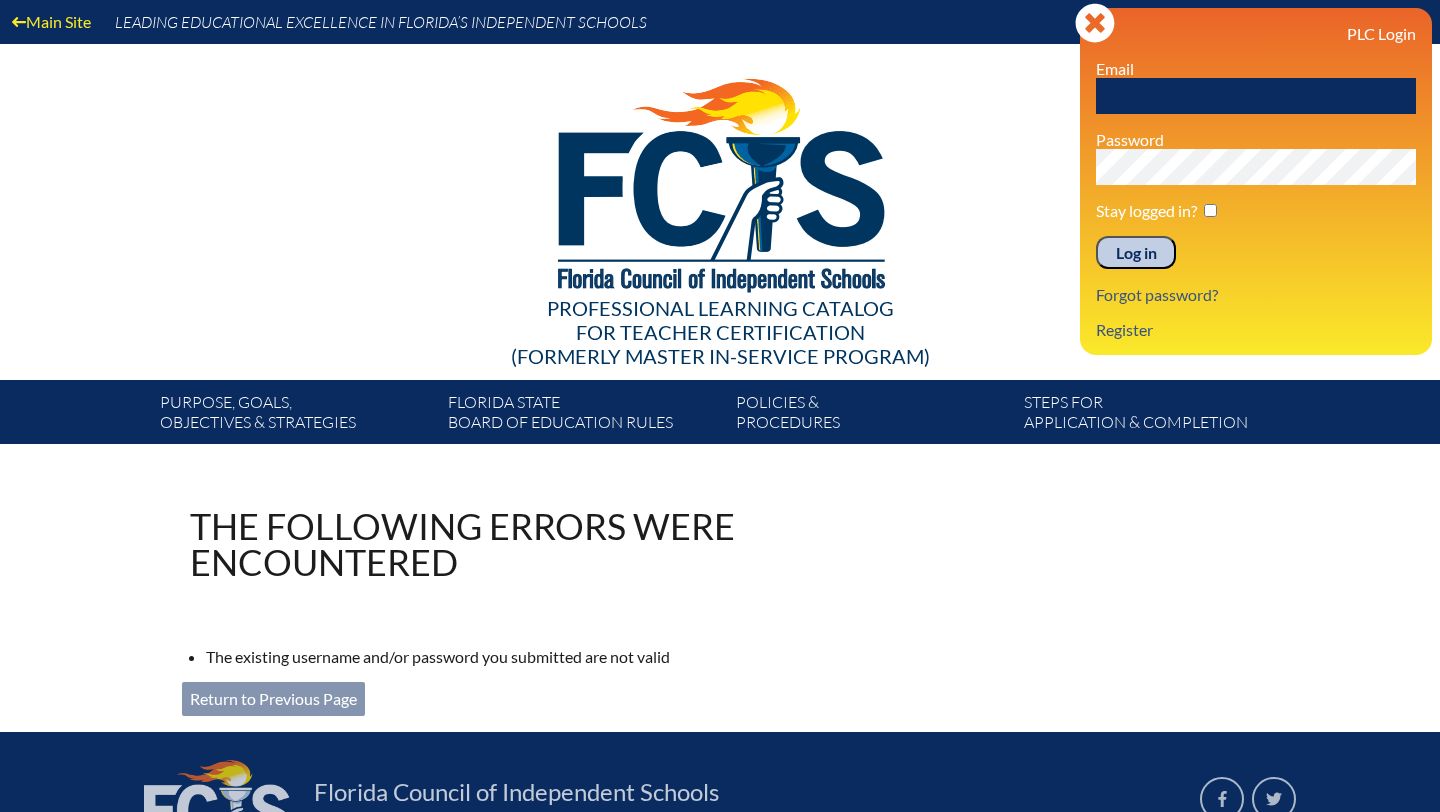 click at bounding box center [1256, 96] 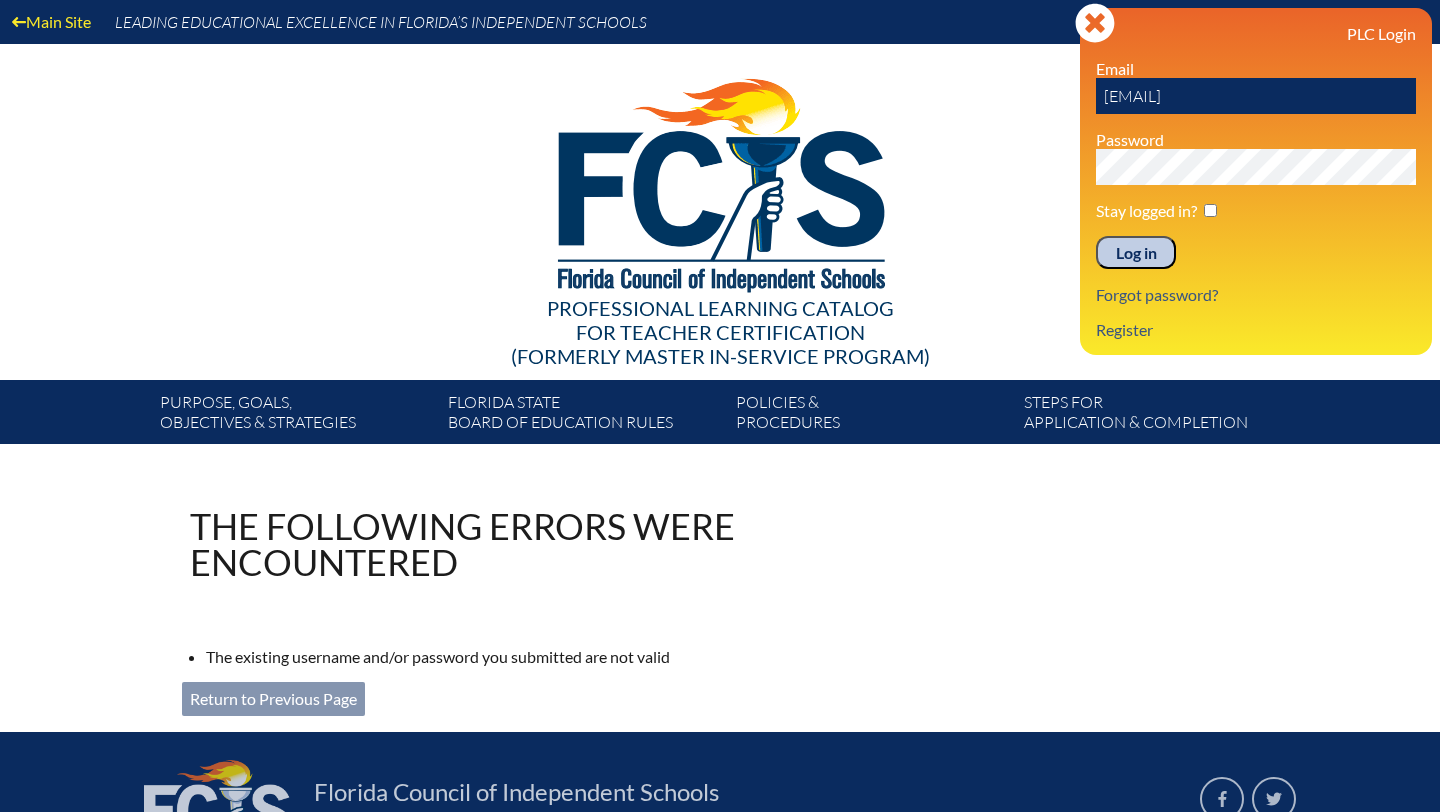 type on "[EMAIL]" 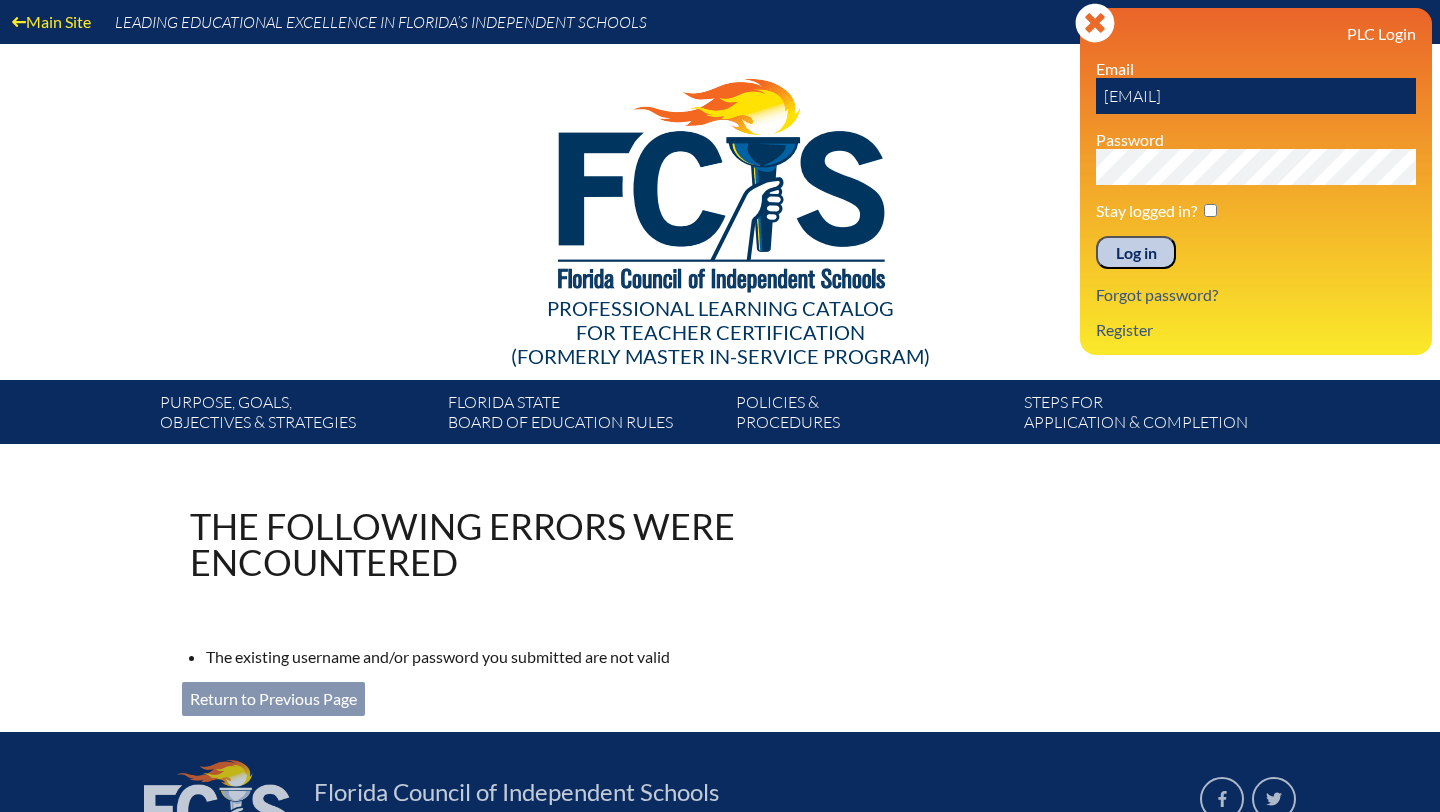 click on "Log in" at bounding box center (1136, 253) 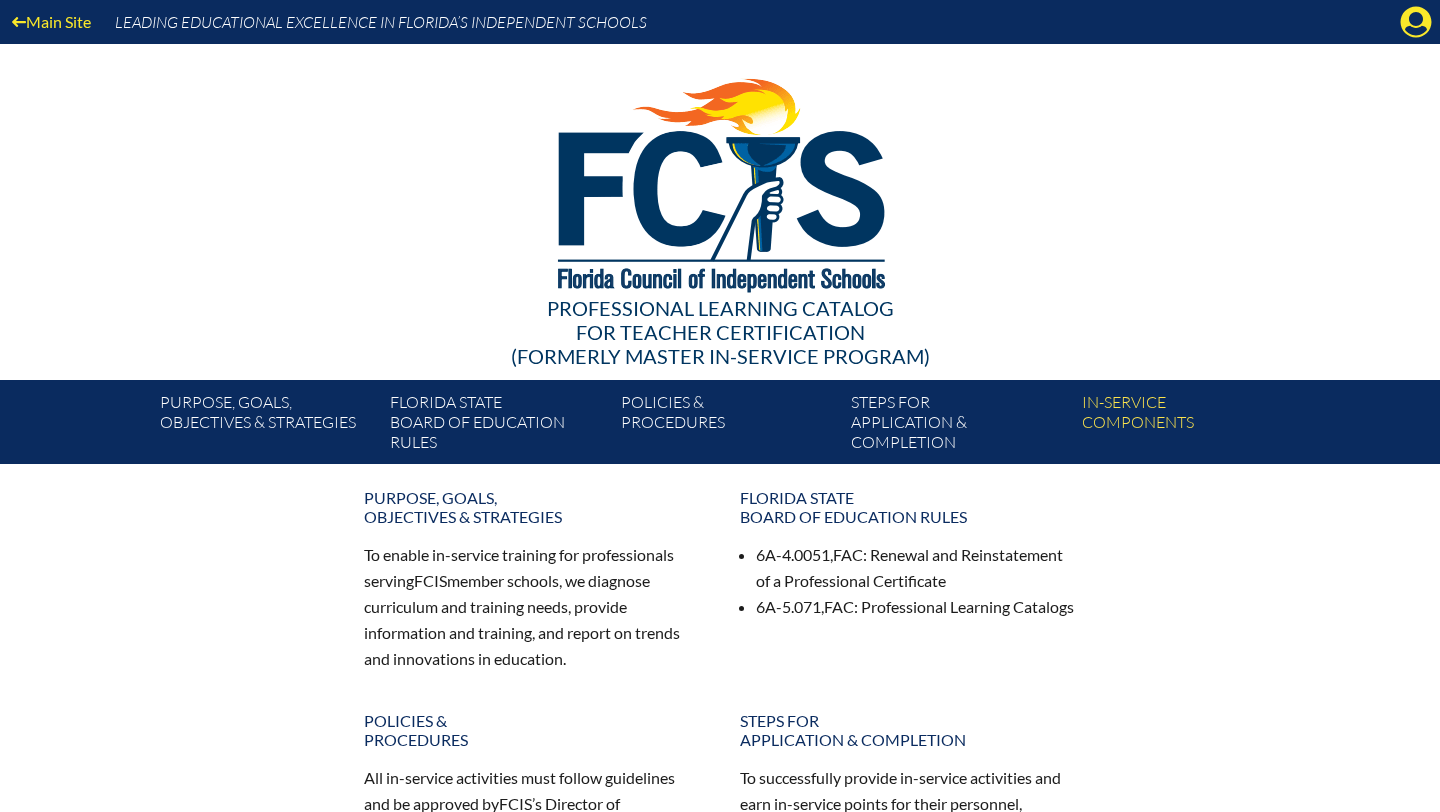 scroll, scrollTop: 0, scrollLeft: 0, axis: both 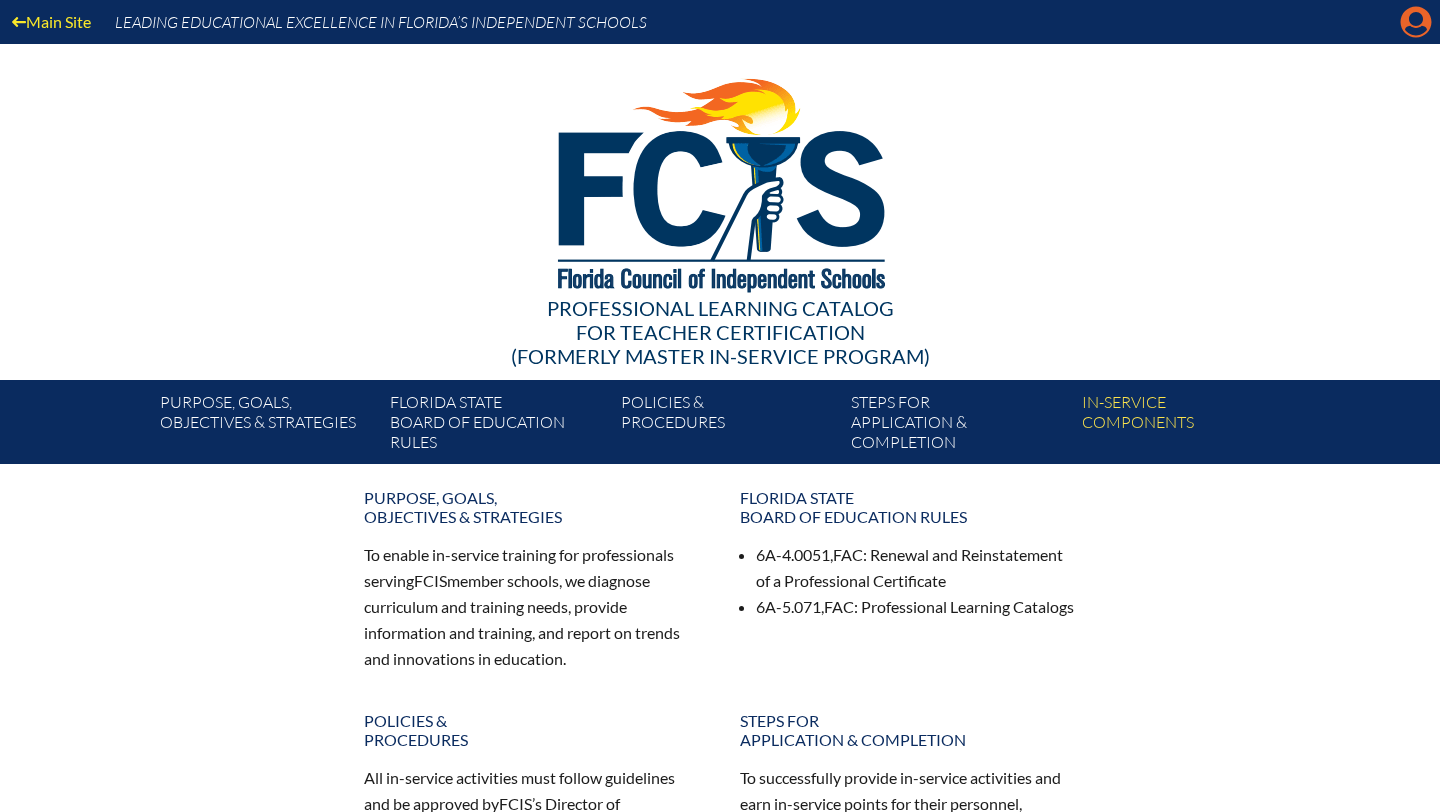 click on "Manage account" 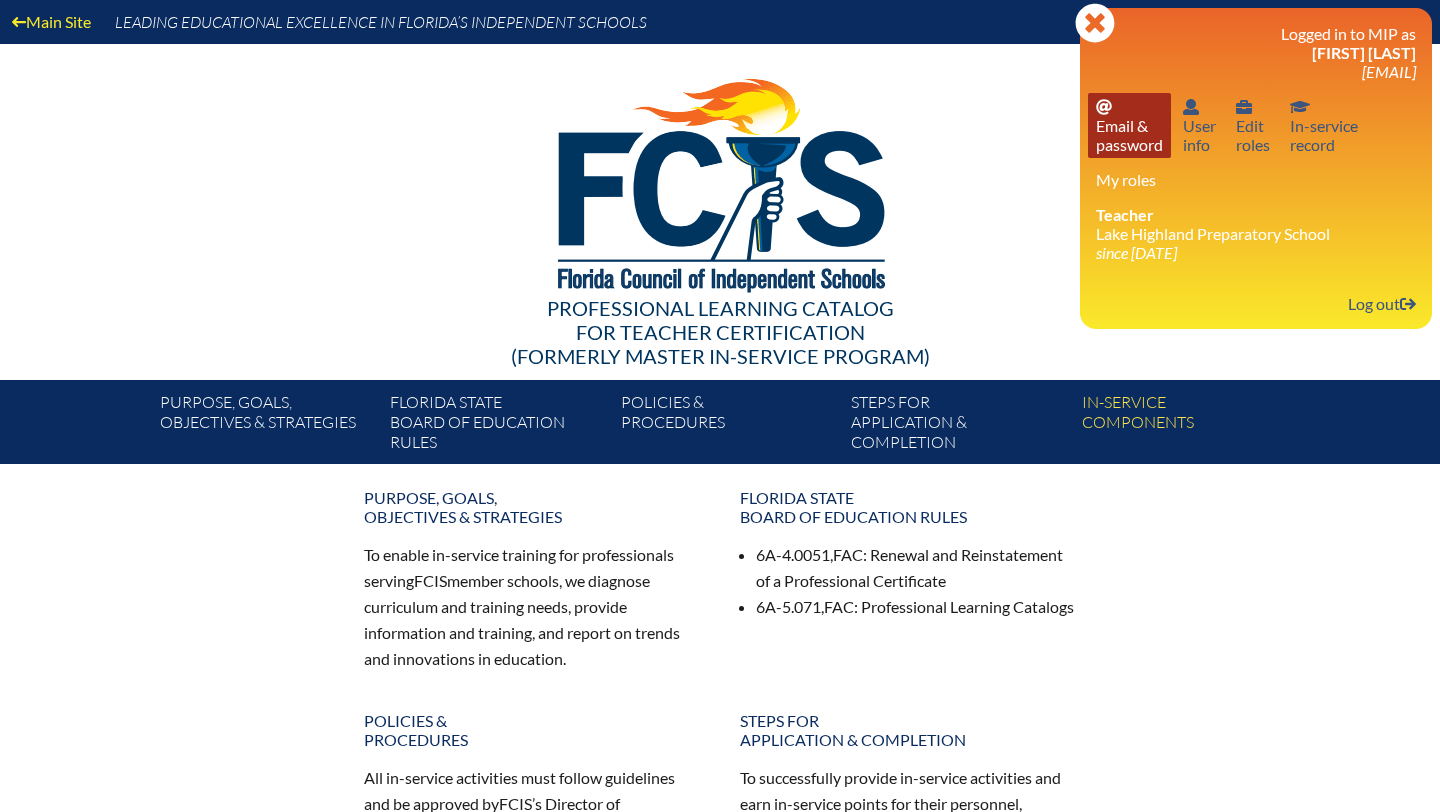 click on "Email password
Email & password" at bounding box center [1129, 125] 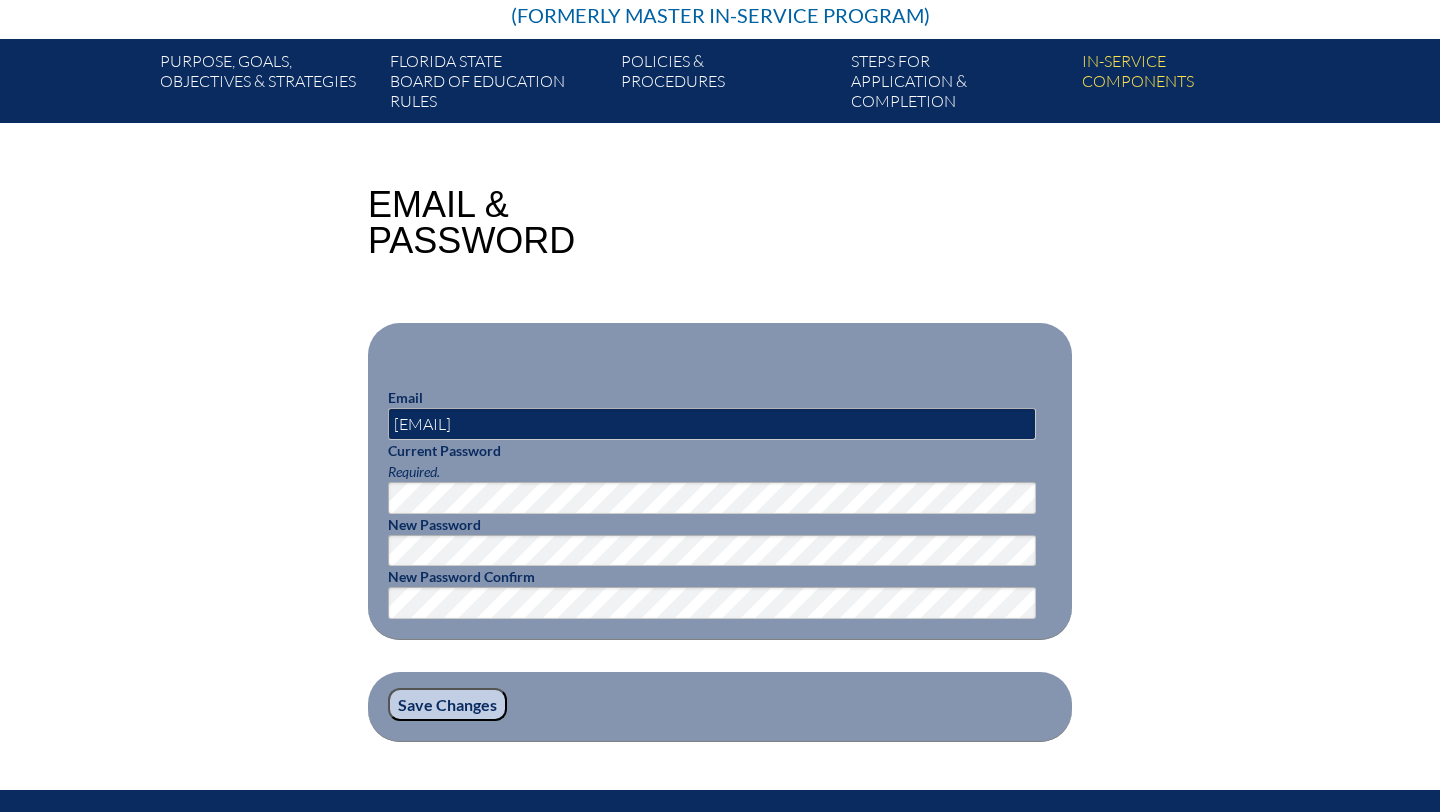 scroll, scrollTop: 495, scrollLeft: 0, axis: vertical 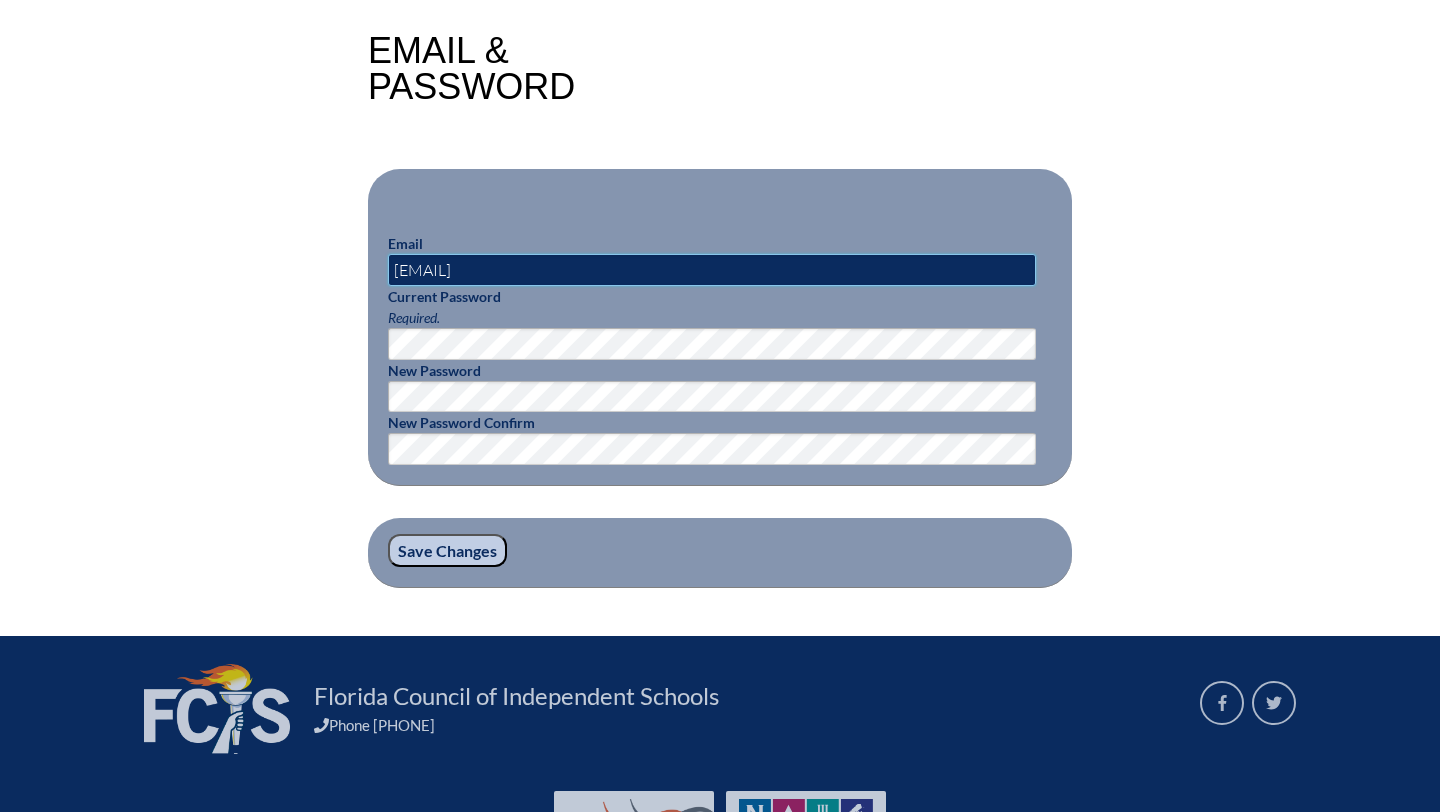 click on "dkasprzak@lhps.org" at bounding box center [712, 270] 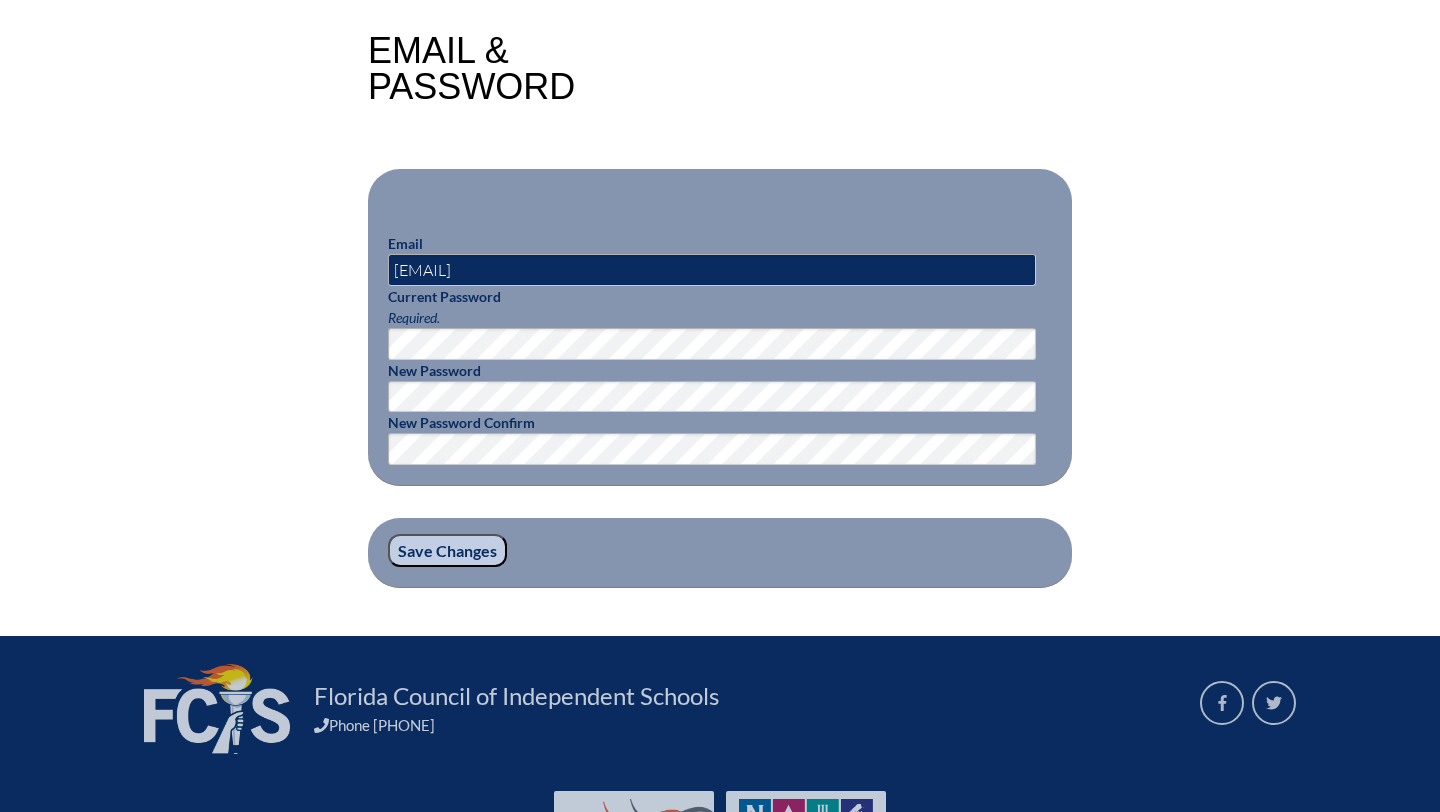 click on "Save Changes" at bounding box center (447, 551) 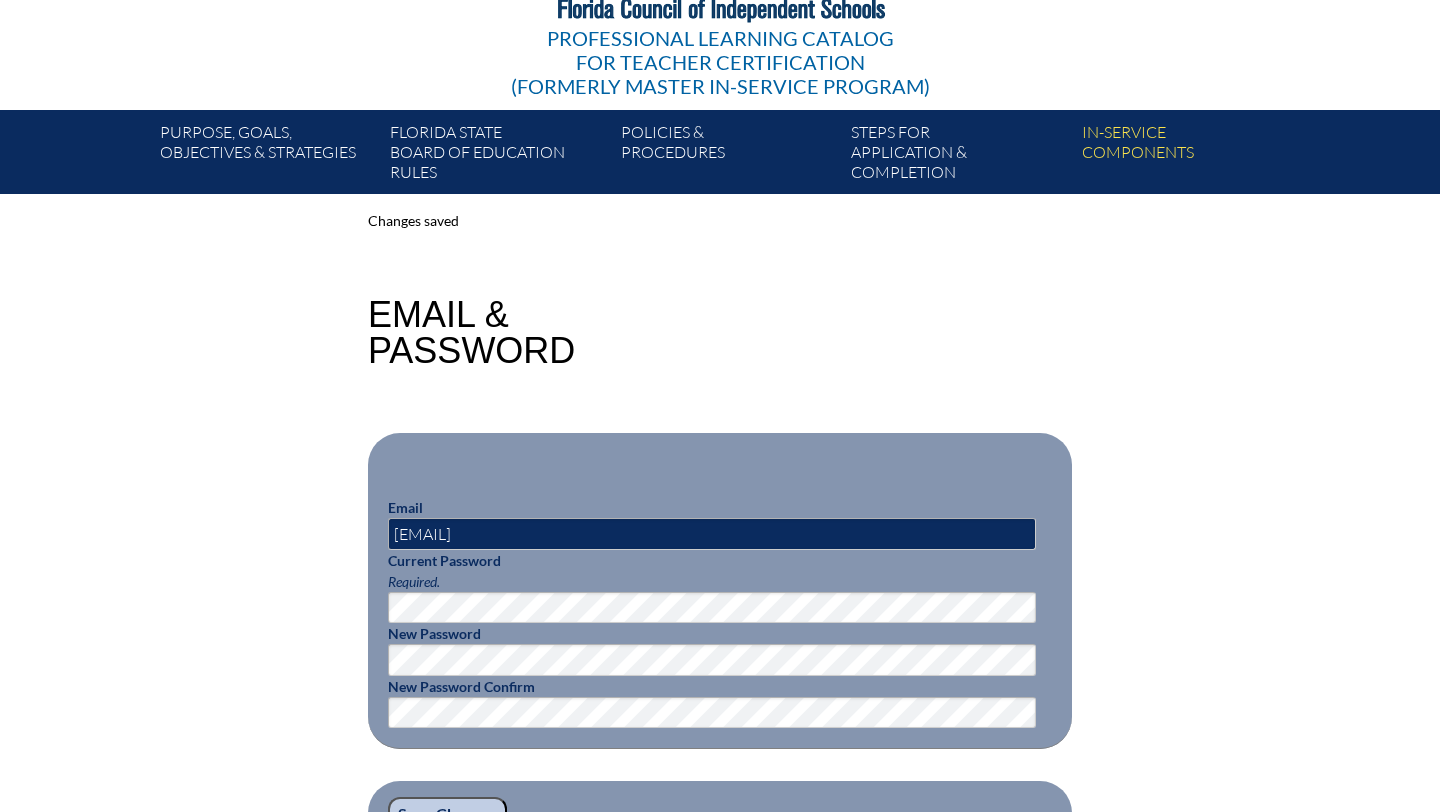 scroll, scrollTop: 0, scrollLeft: 0, axis: both 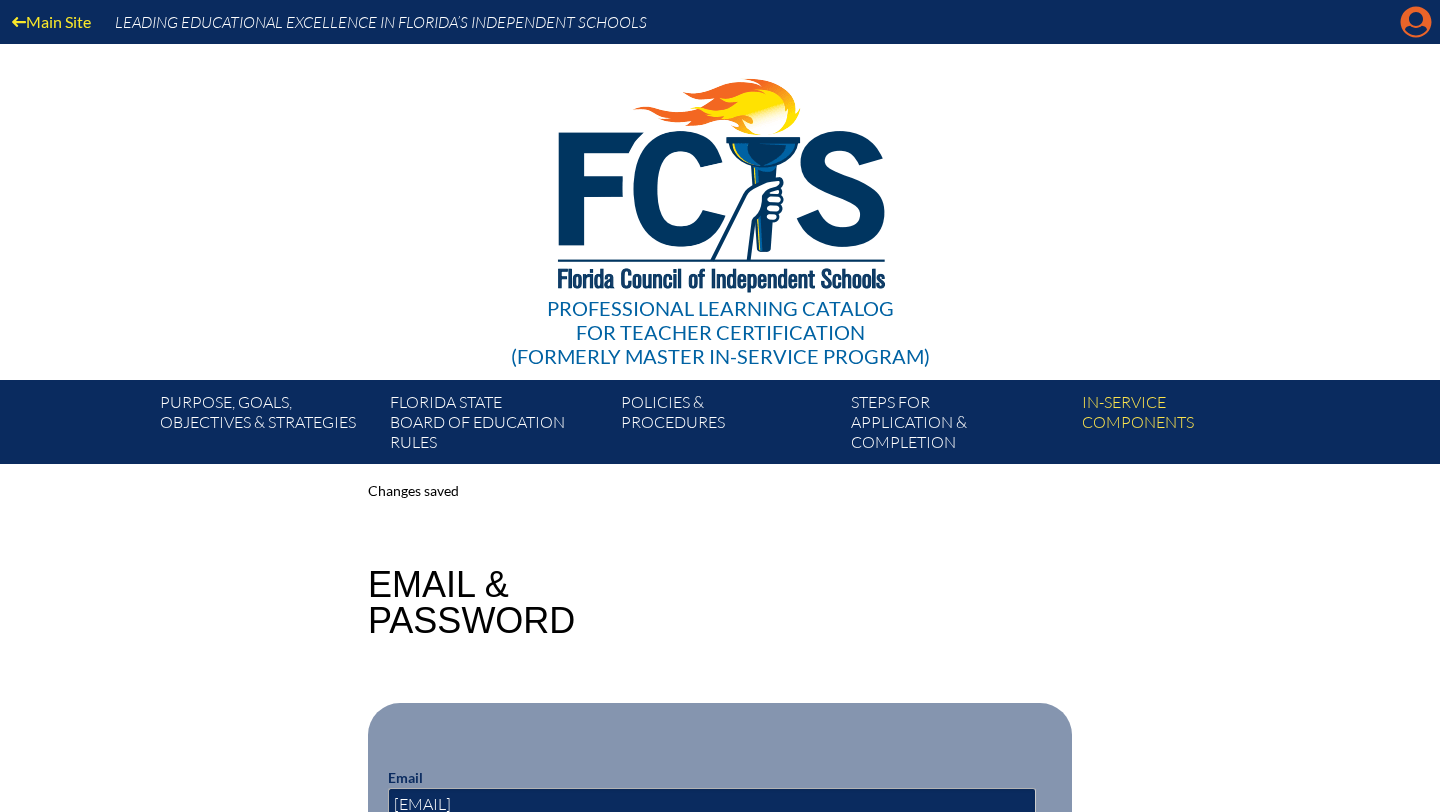 click on "Manage account" 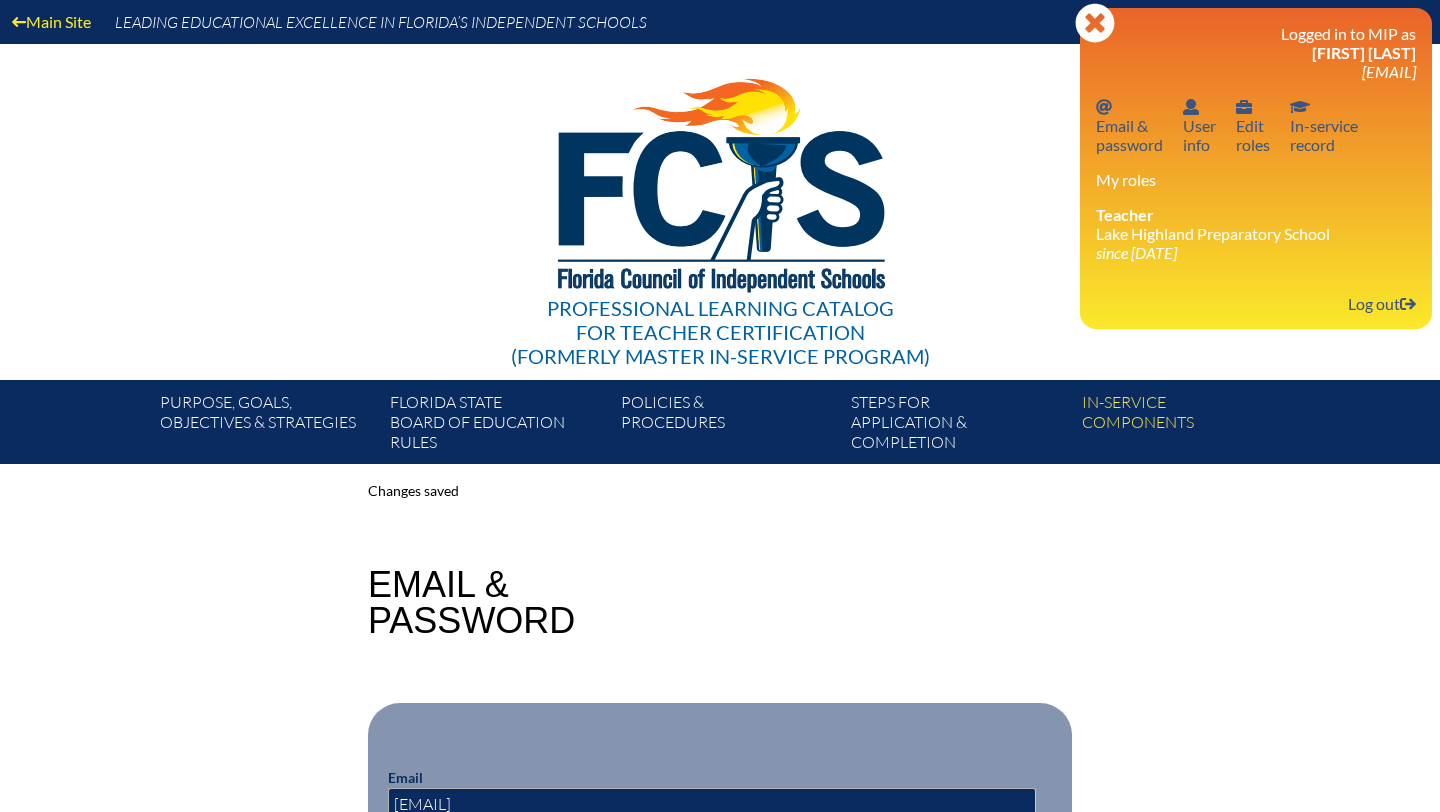 click on "Close
Manage account
Logged in to MIP as
[FIRST] [LAST]
[EMAIL]
Email password
Email& password
User info
User info
User info
Edit roles
In-service record
In-service record
My roles
Teacher
Lake Highland Preparatory School
since [DATE]
Log out
Log out" at bounding box center [1256, 168] 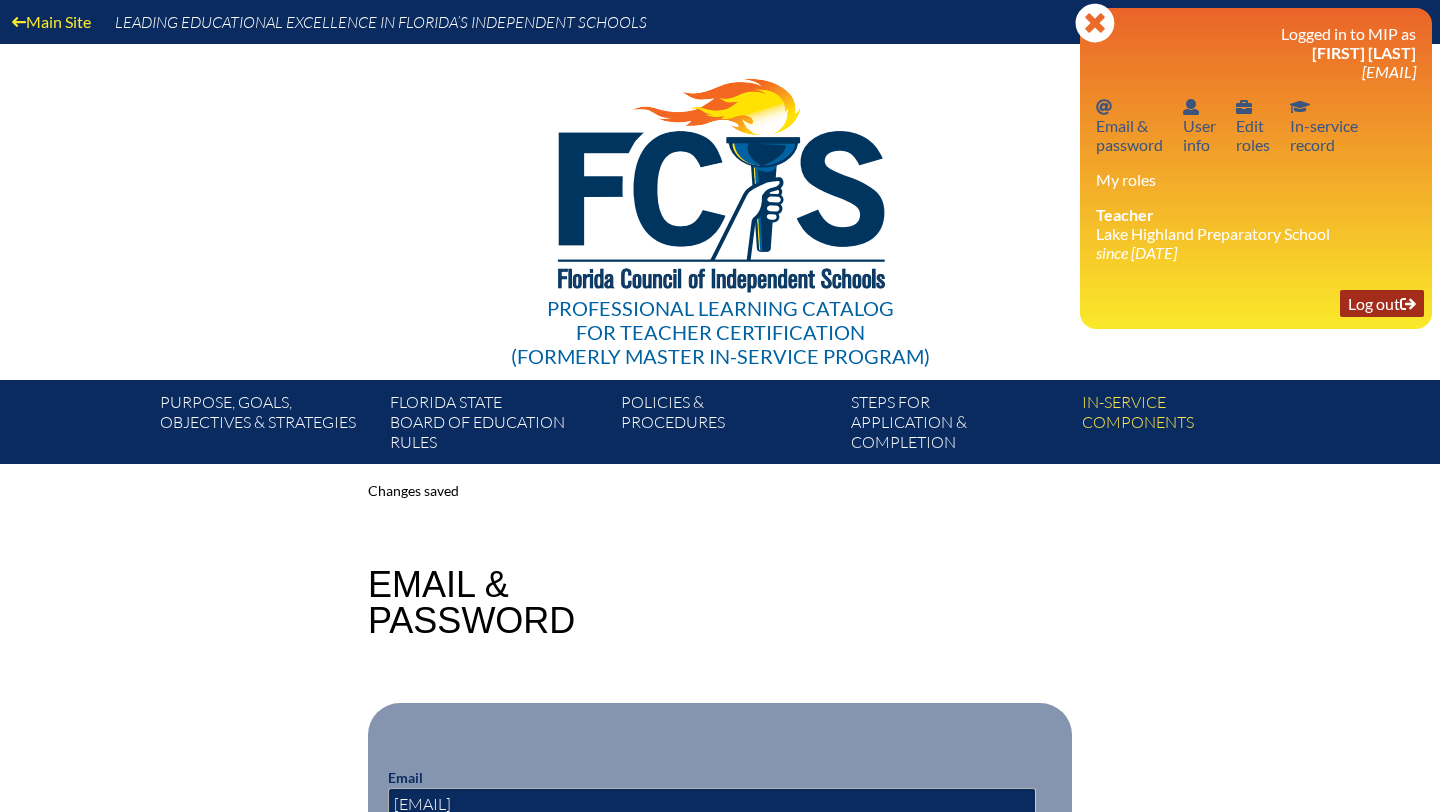 click on "Log out
Log out" at bounding box center [1382, 303] 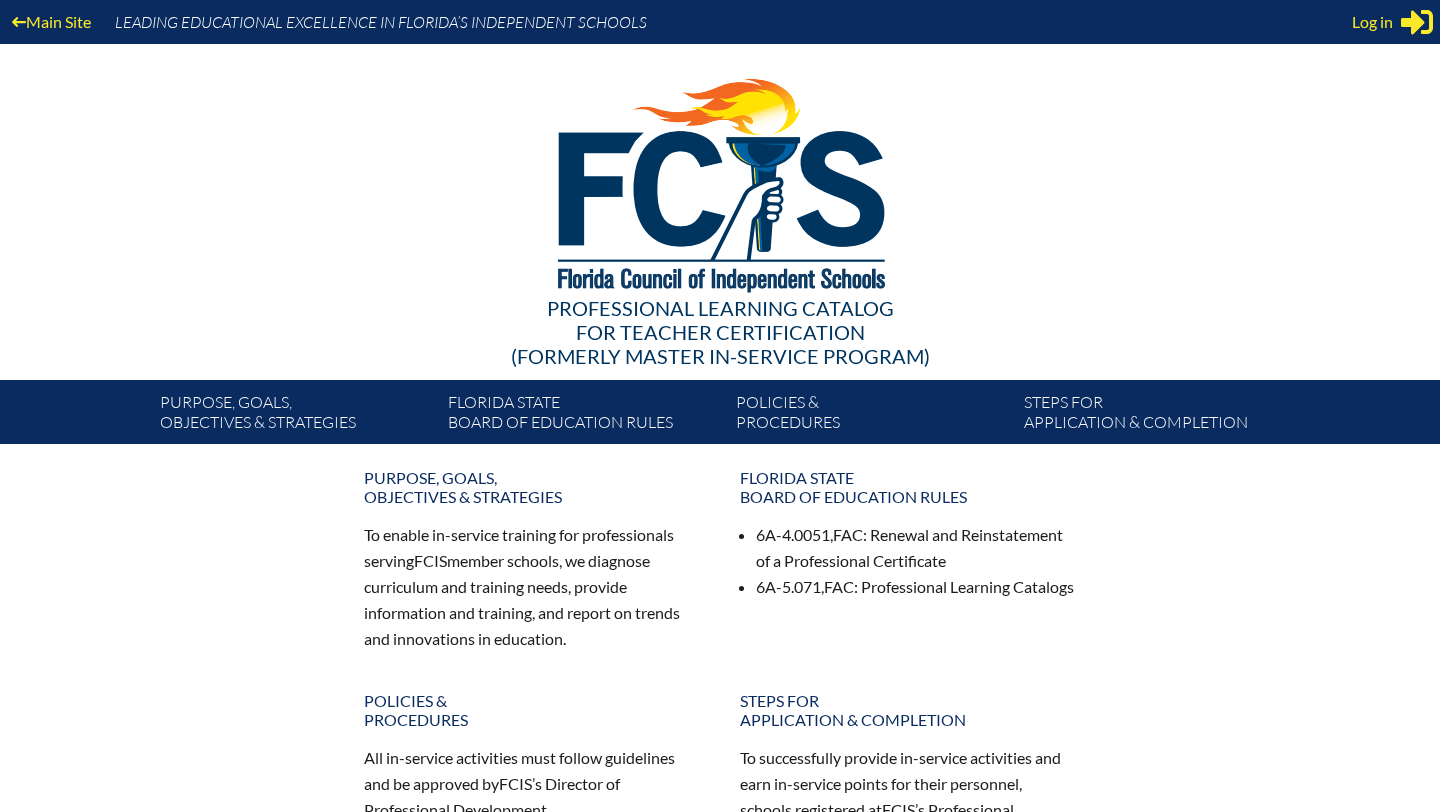 scroll, scrollTop: 0, scrollLeft: 0, axis: both 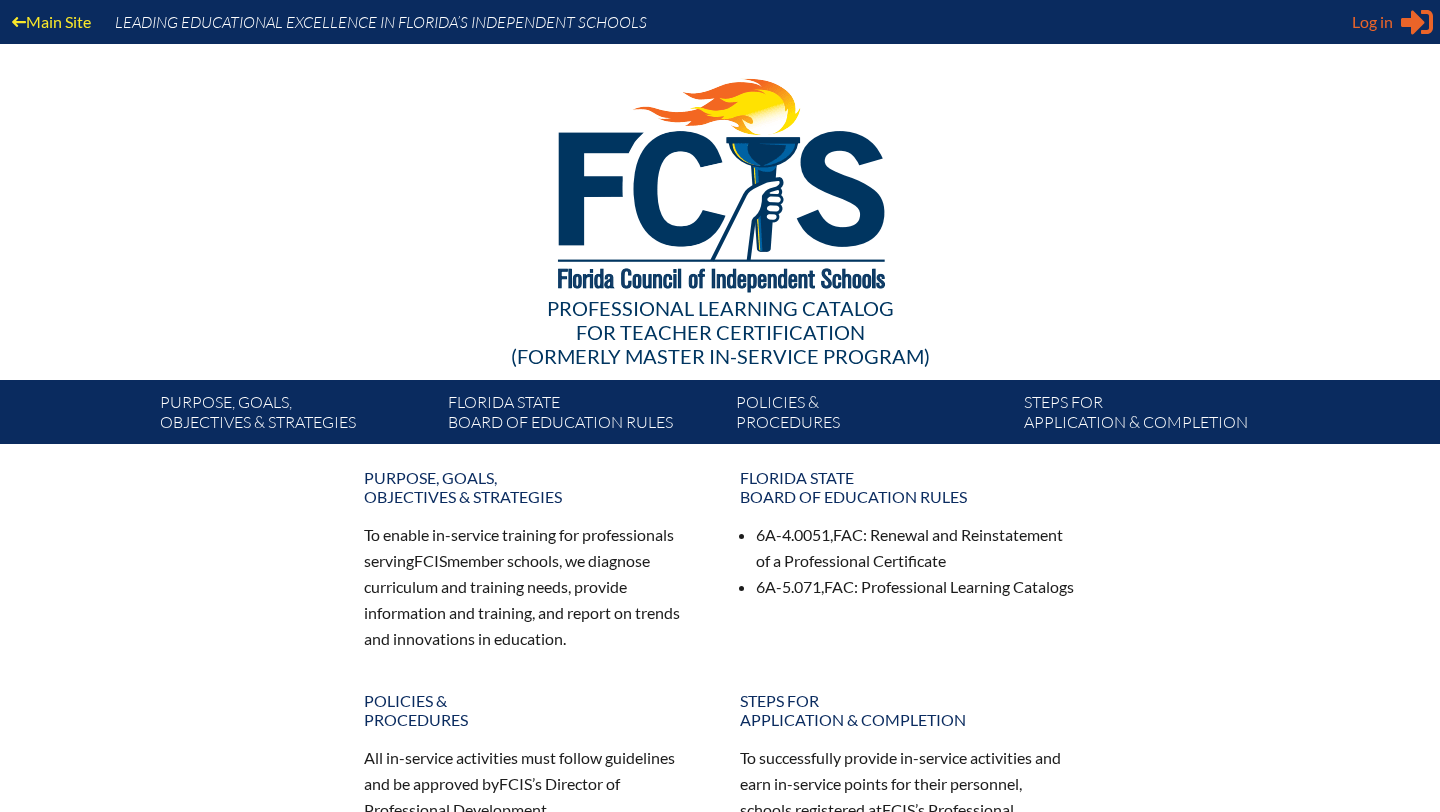 click on "Log in" at bounding box center [1372, 22] 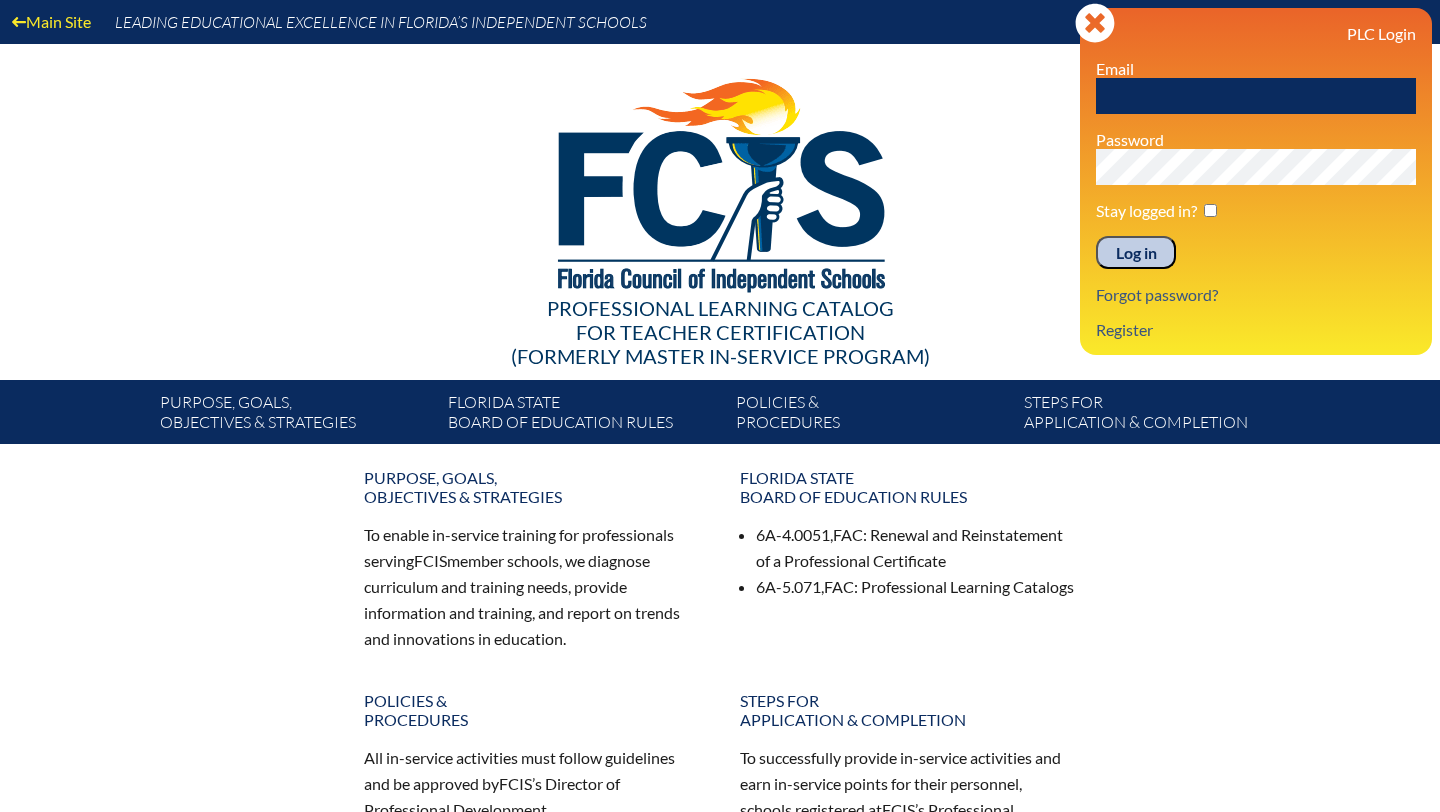 click at bounding box center [1256, 96] 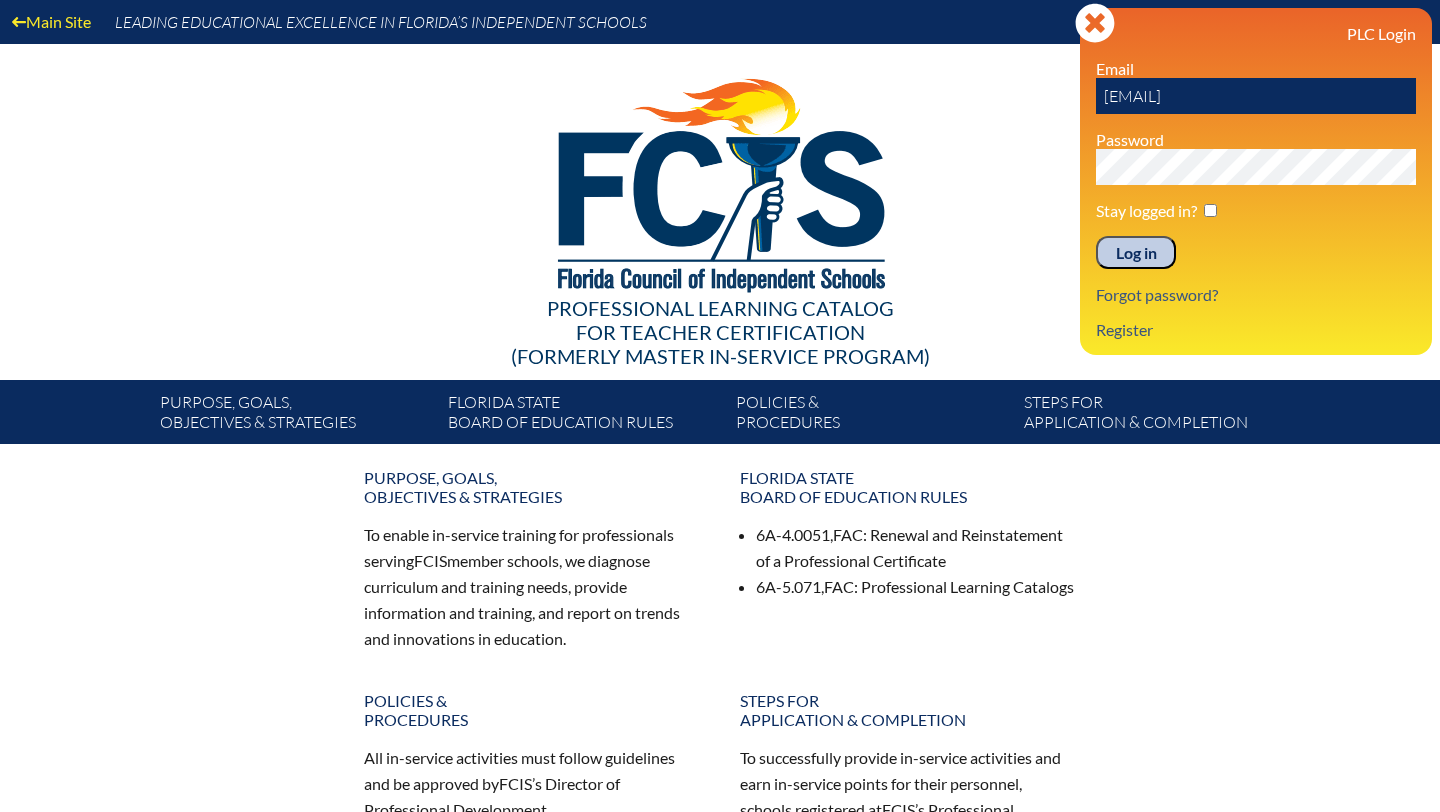 click on "Log in" at bounding box center [1136, 253] 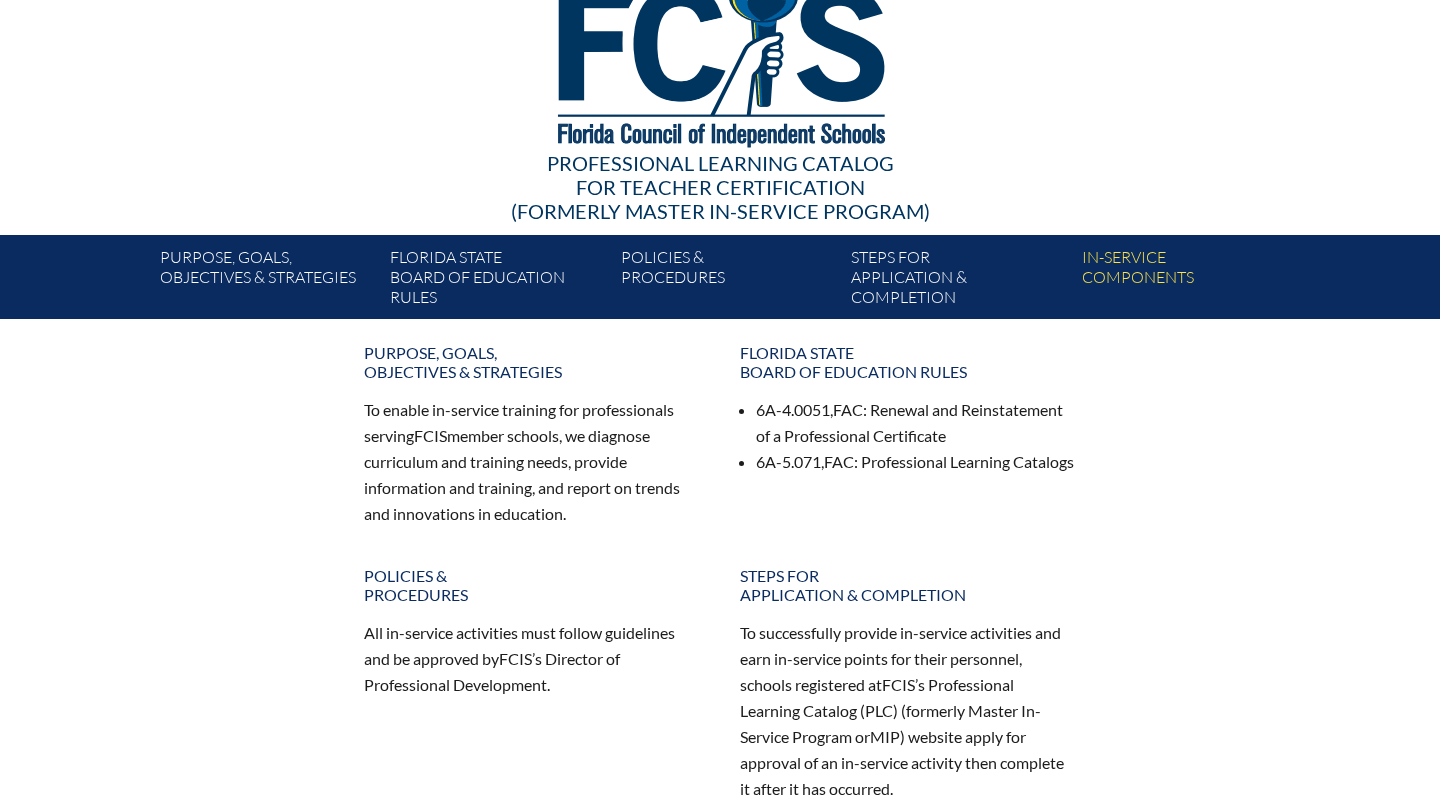 scroll, scrollTop: 0, scrollLeft: 0, axis: both 